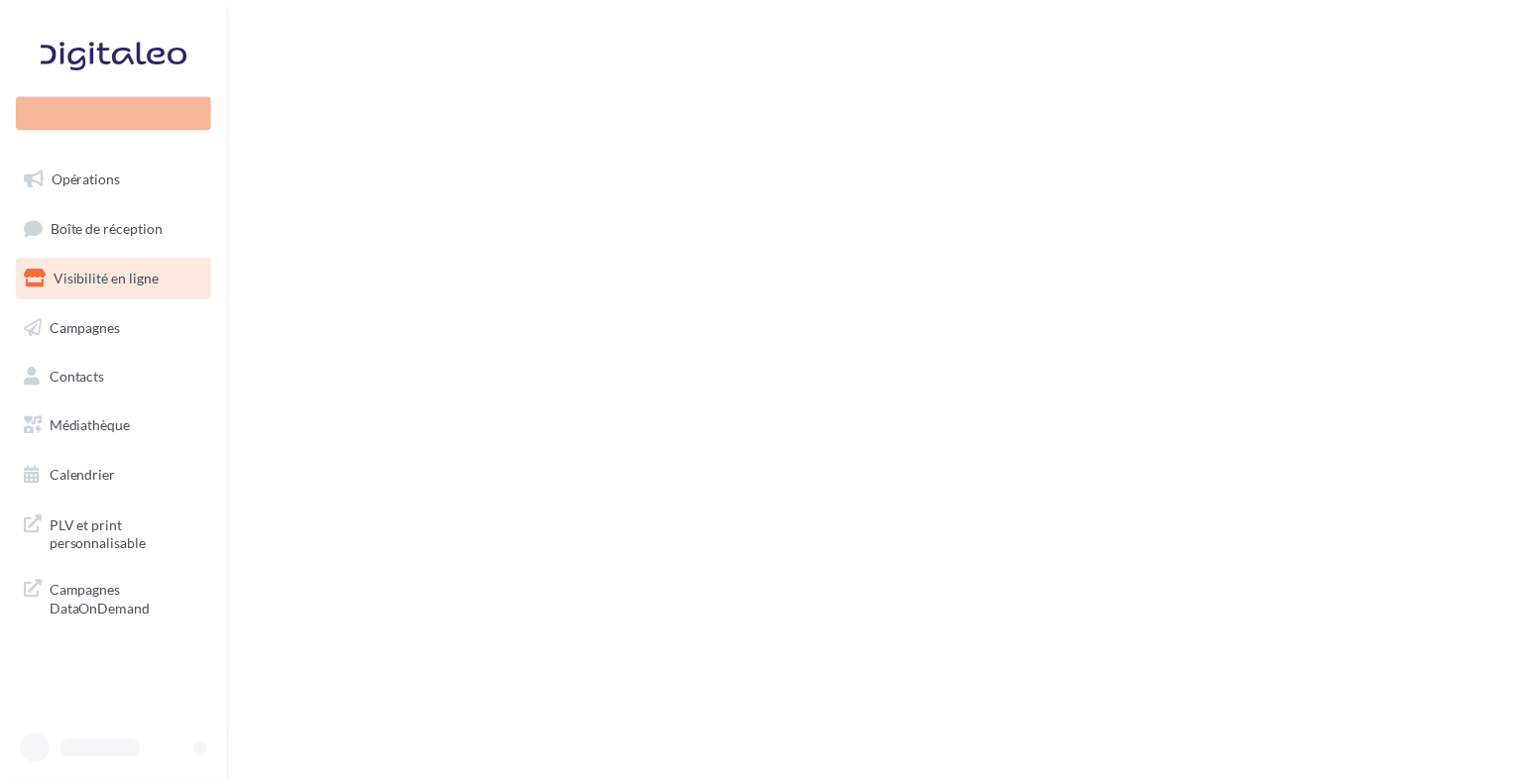 scroll, scrollTop: 0, scrollLeft: 0, axis: both 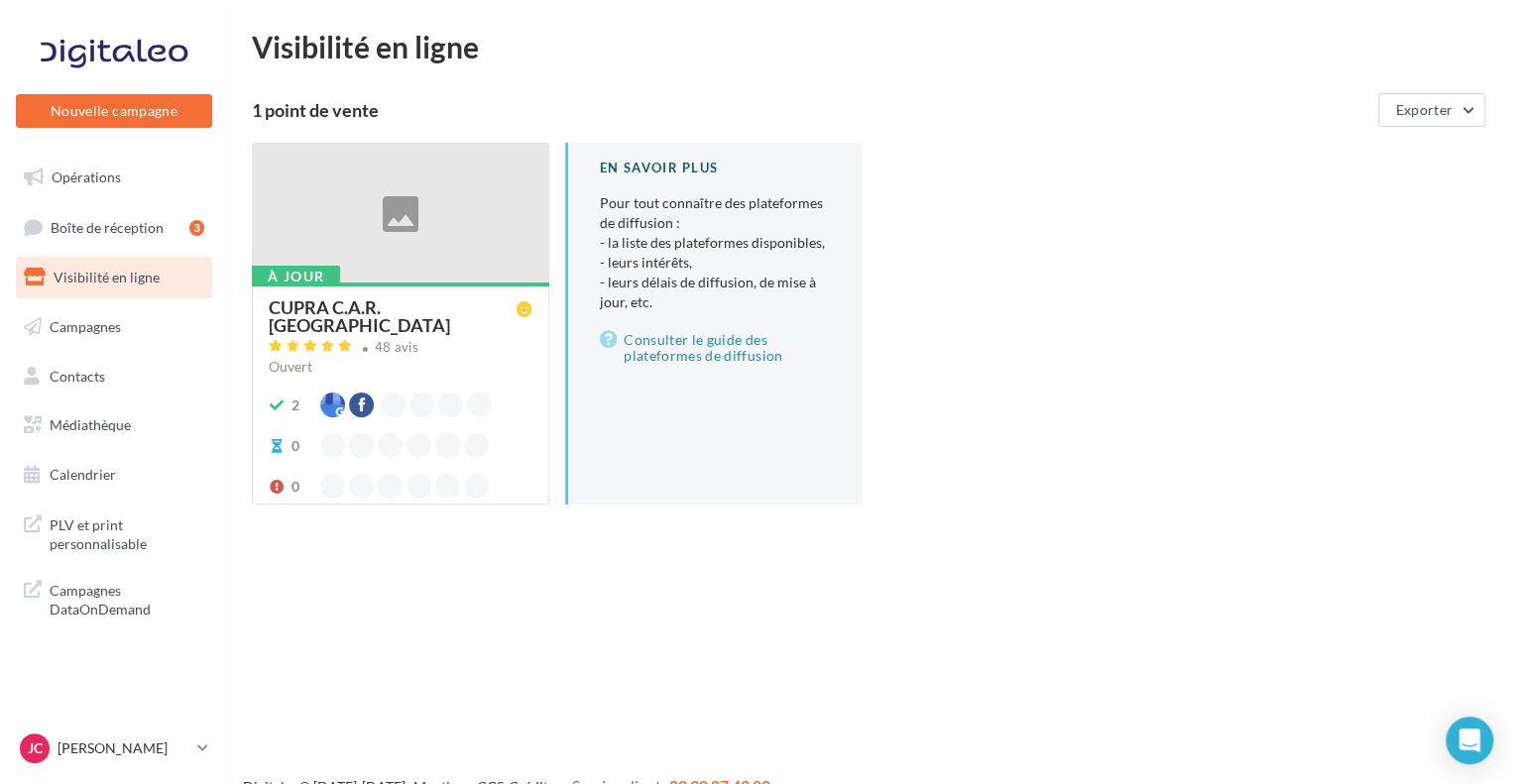 click on "Nouvelle campagne
Nouvelle campagne
Opérations
Boîte de réception
3
Visibilité en ligne
Campagnes
Contacts
Mes cibles
Médiathèque
Calendrier" at bounding box center [756, 423] 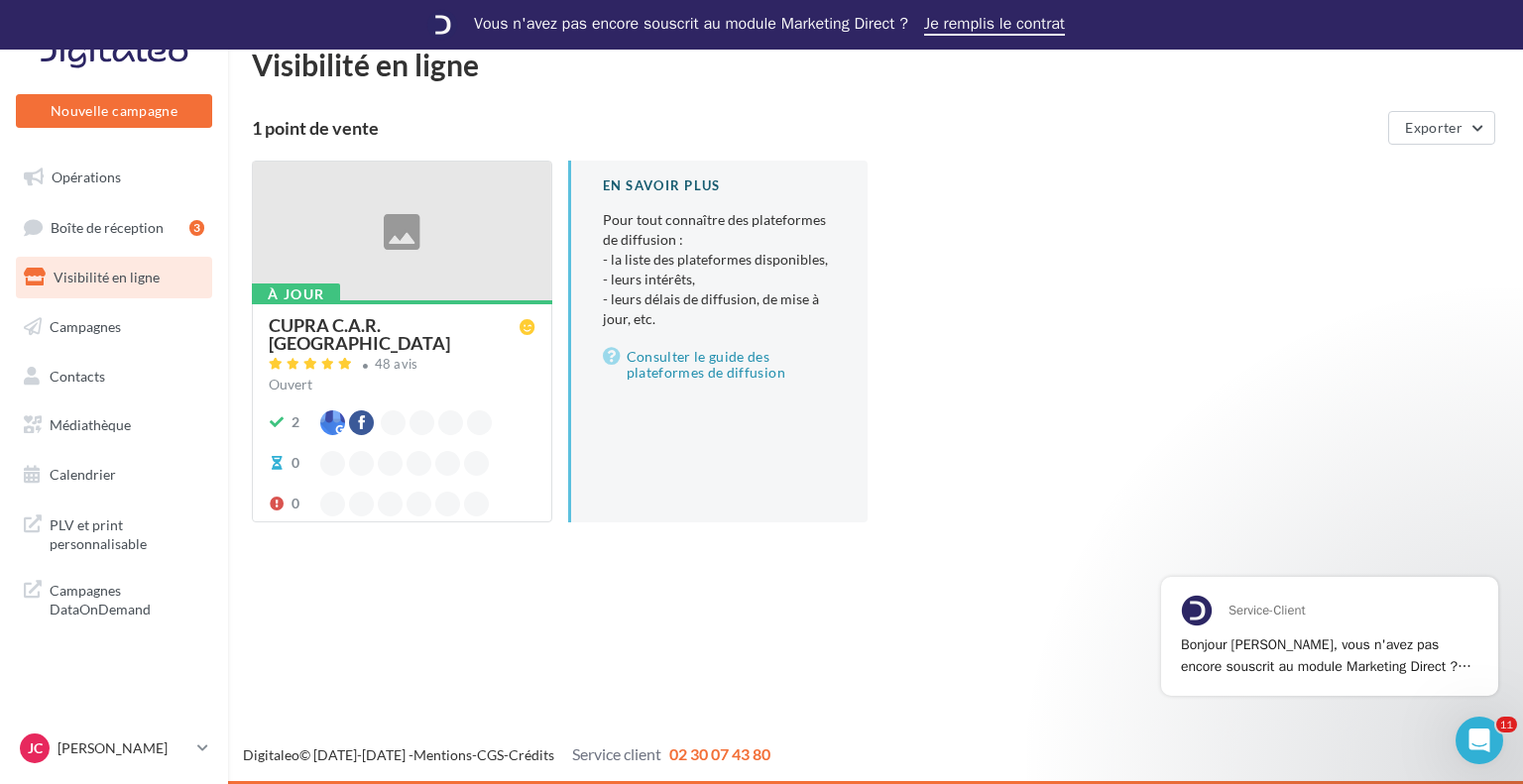 scroll, scrollTop: 0, scrollLeft: 0, axis: both 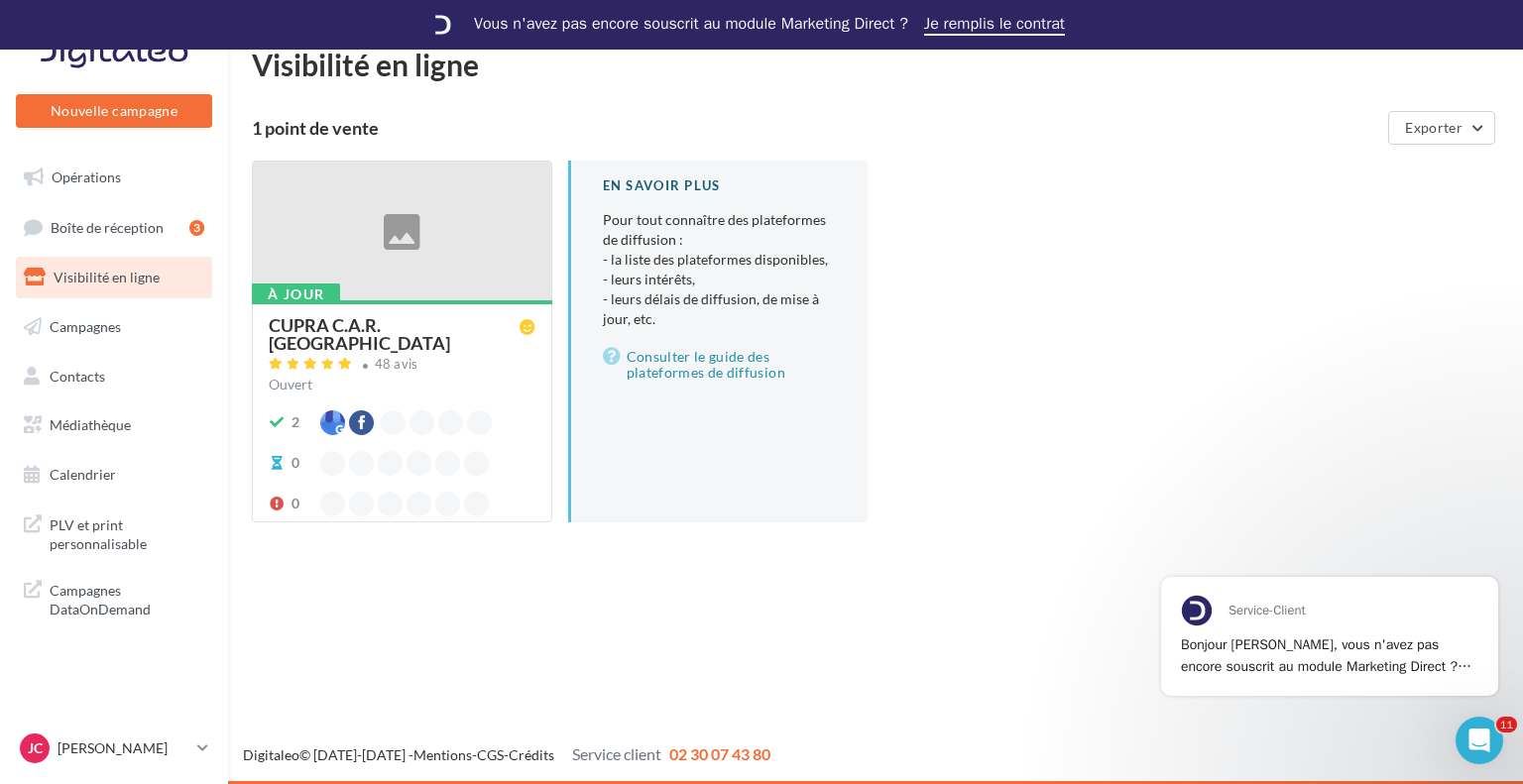 drag, startPoint x: 661, startPoint y: 756, endPoint x: 774, endPoint y: 756, distance: 113 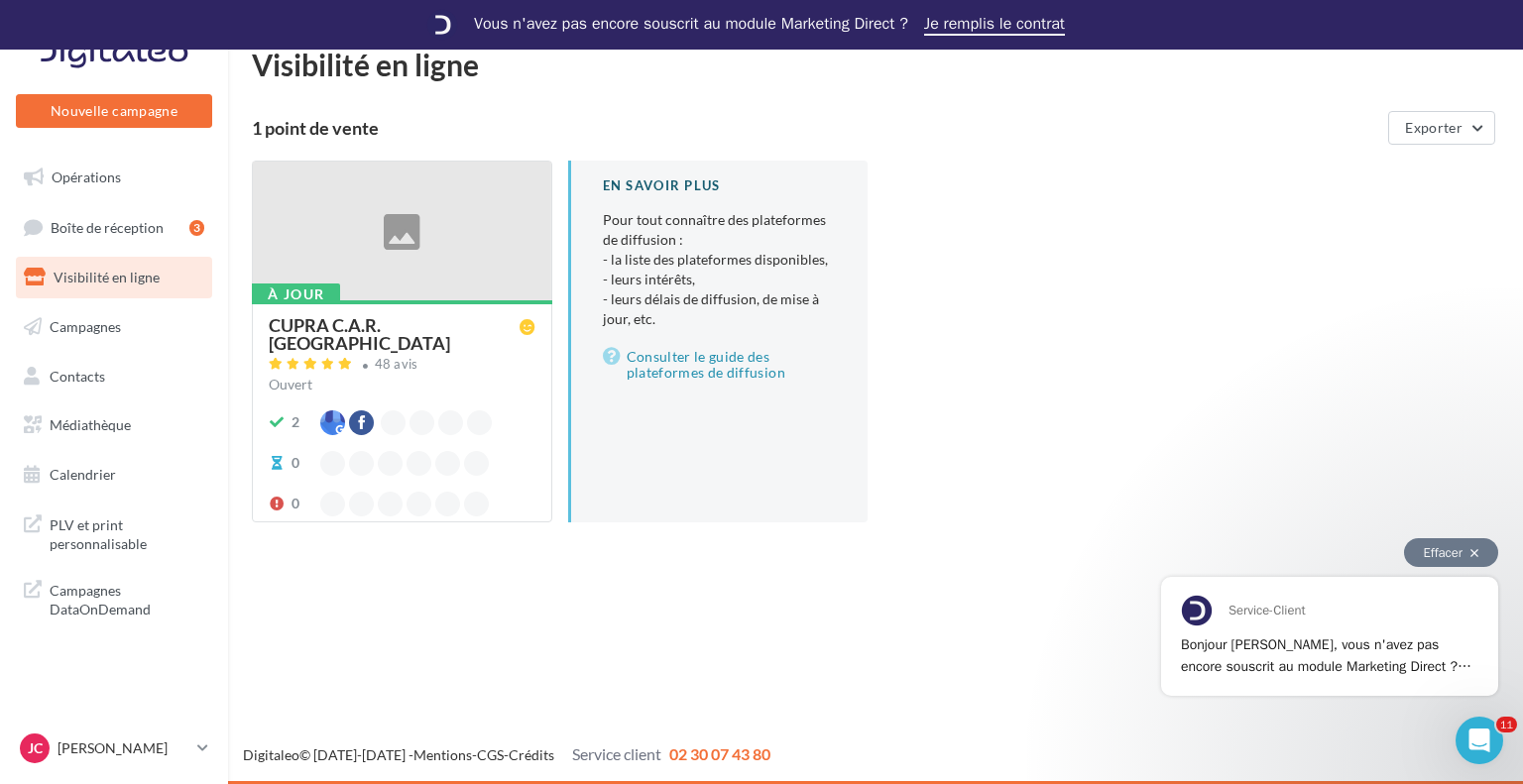 click on "Effacer" at bounding box center [1451, 552] 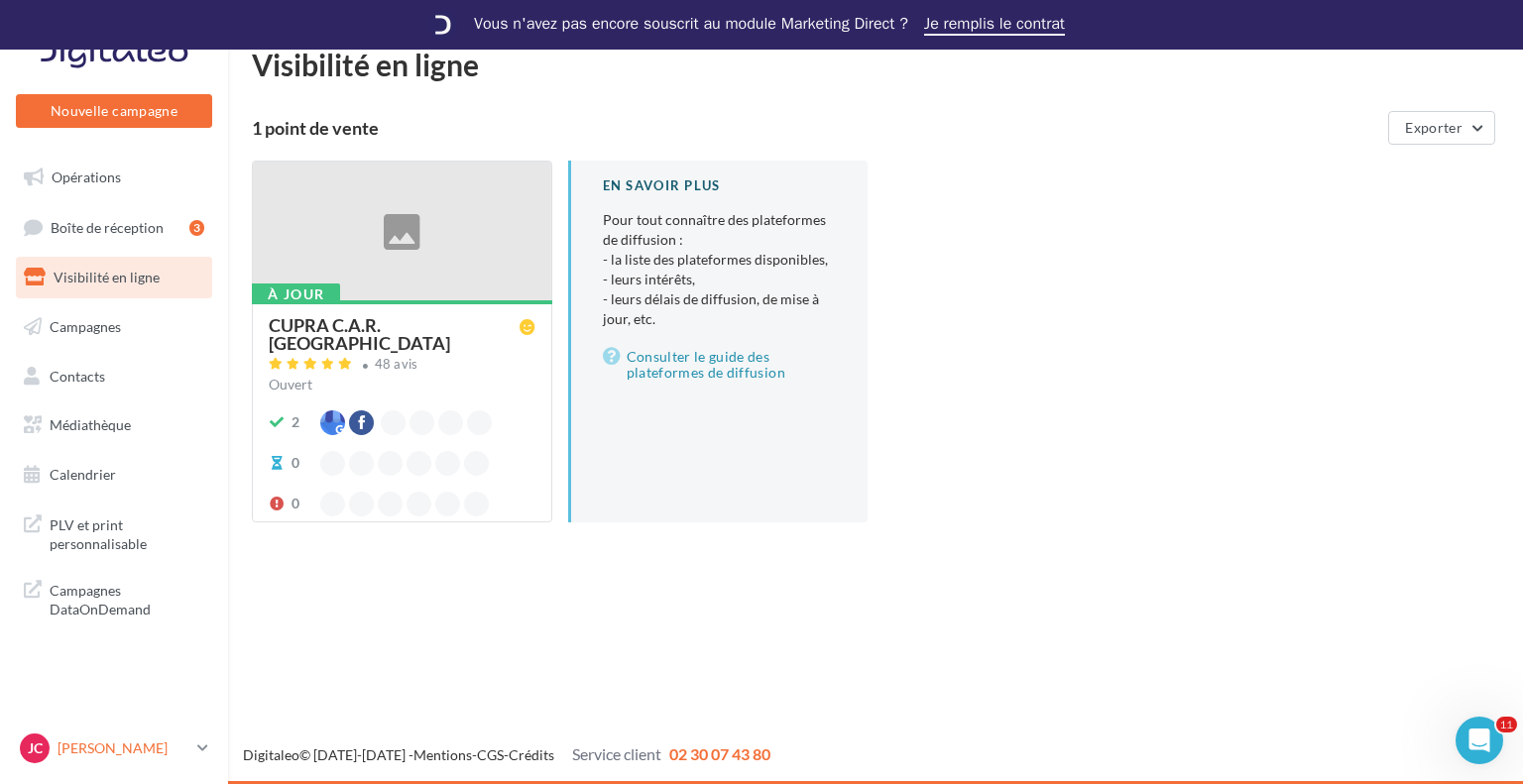 click on "[PERSON_NAME]   cupra_saintes" at bounding box center (114, 748) 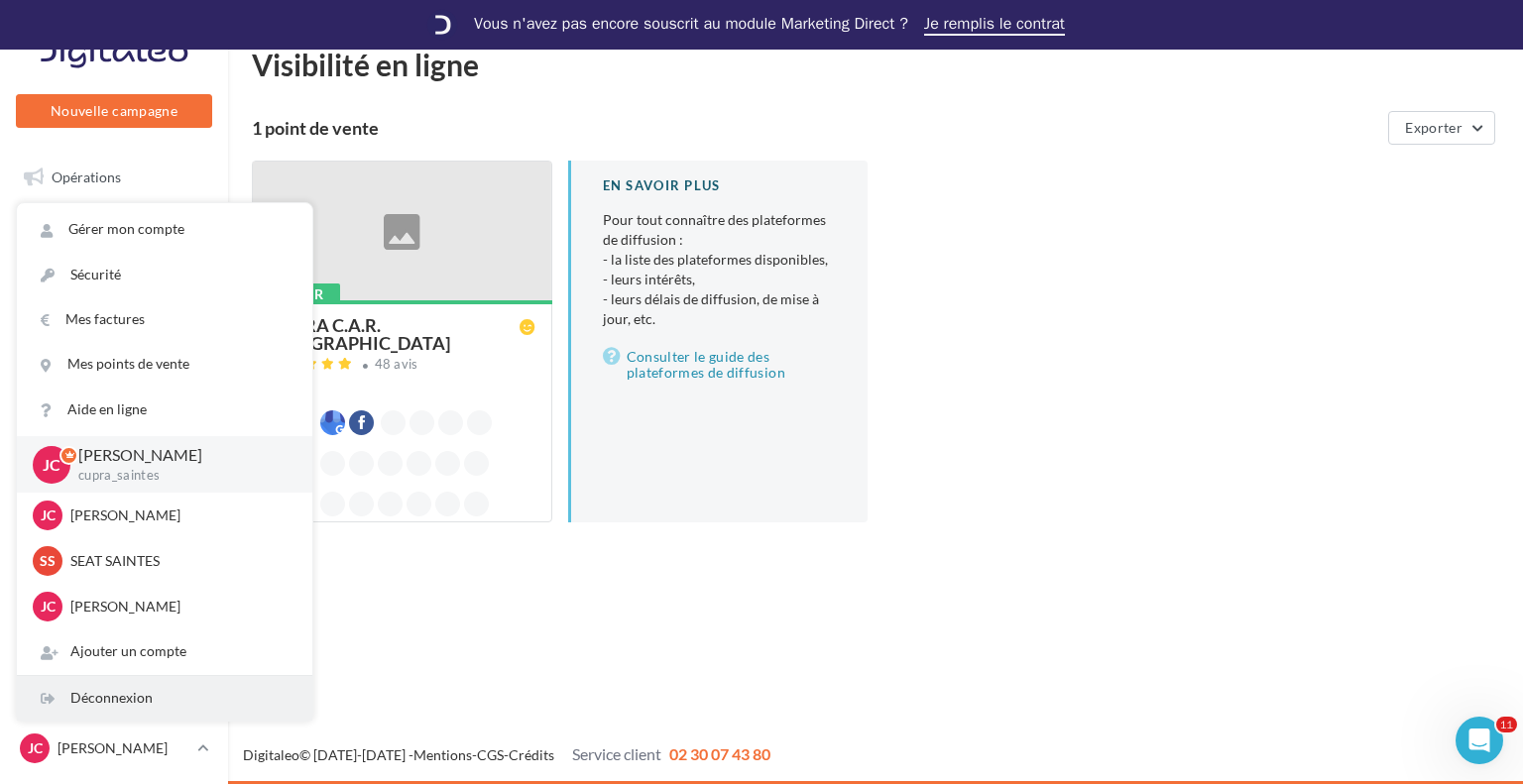 click on "Déconnexion" at bounding box center [165, 698] 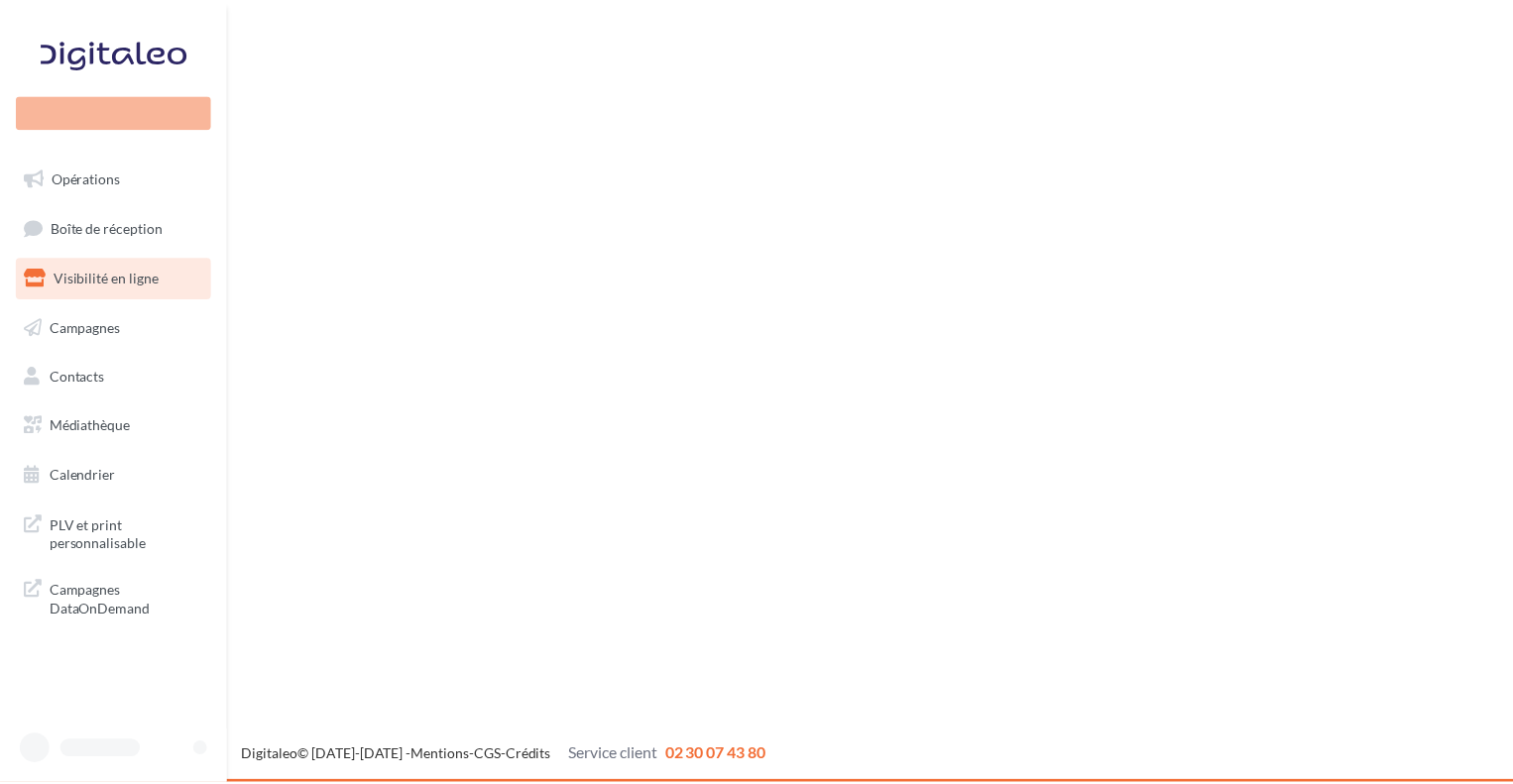 scroll, scrollTop: 0, scrollLeft: 0, axis: both 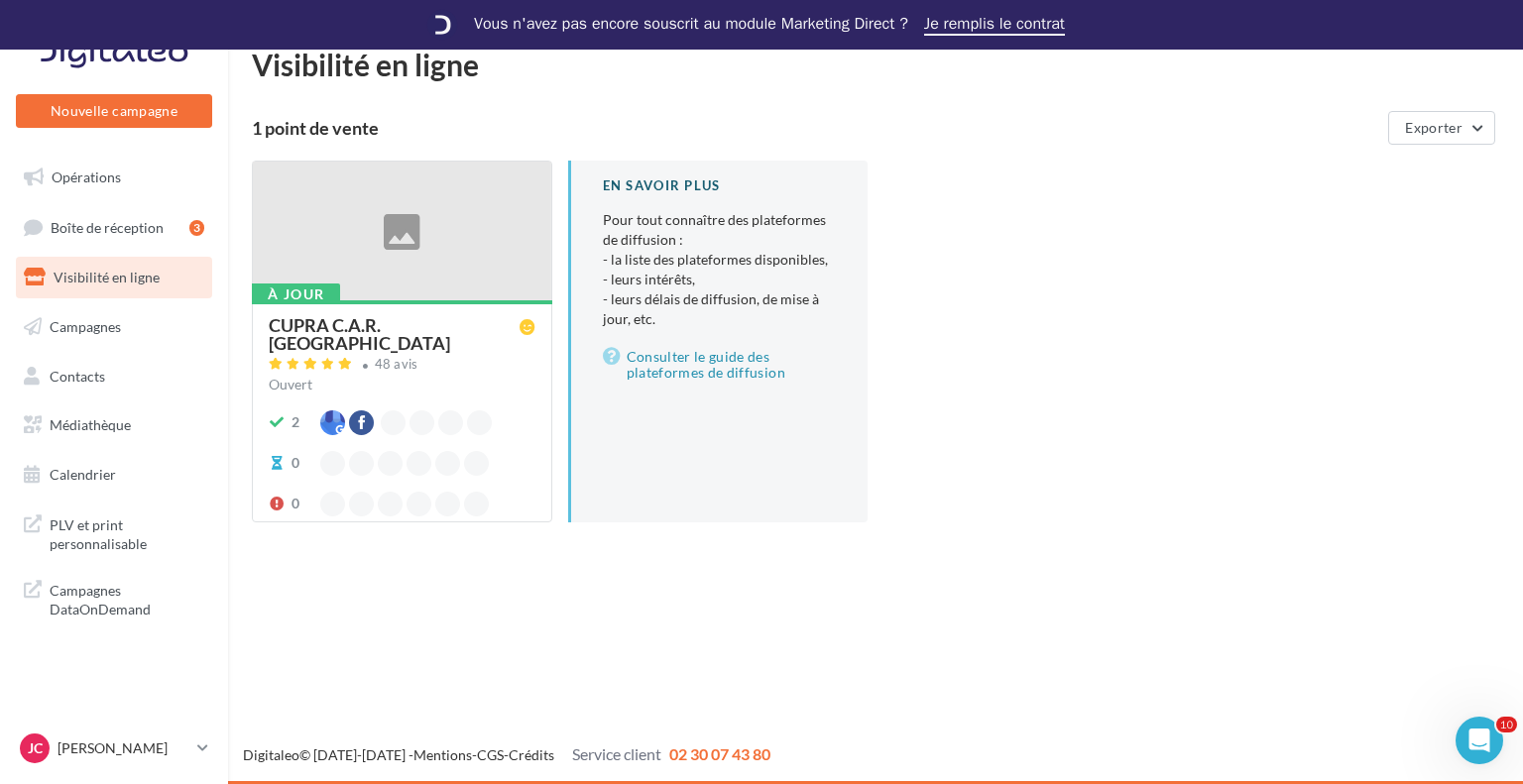 click on "Nouvelle campagne
Nouvelle campagne
Opérations
Boîte de réception
3
Visibilité en ligne
Campagnes
Contacts
Mes cibles
Médiathèque
Calendrier" at bounding box center [762, 416] 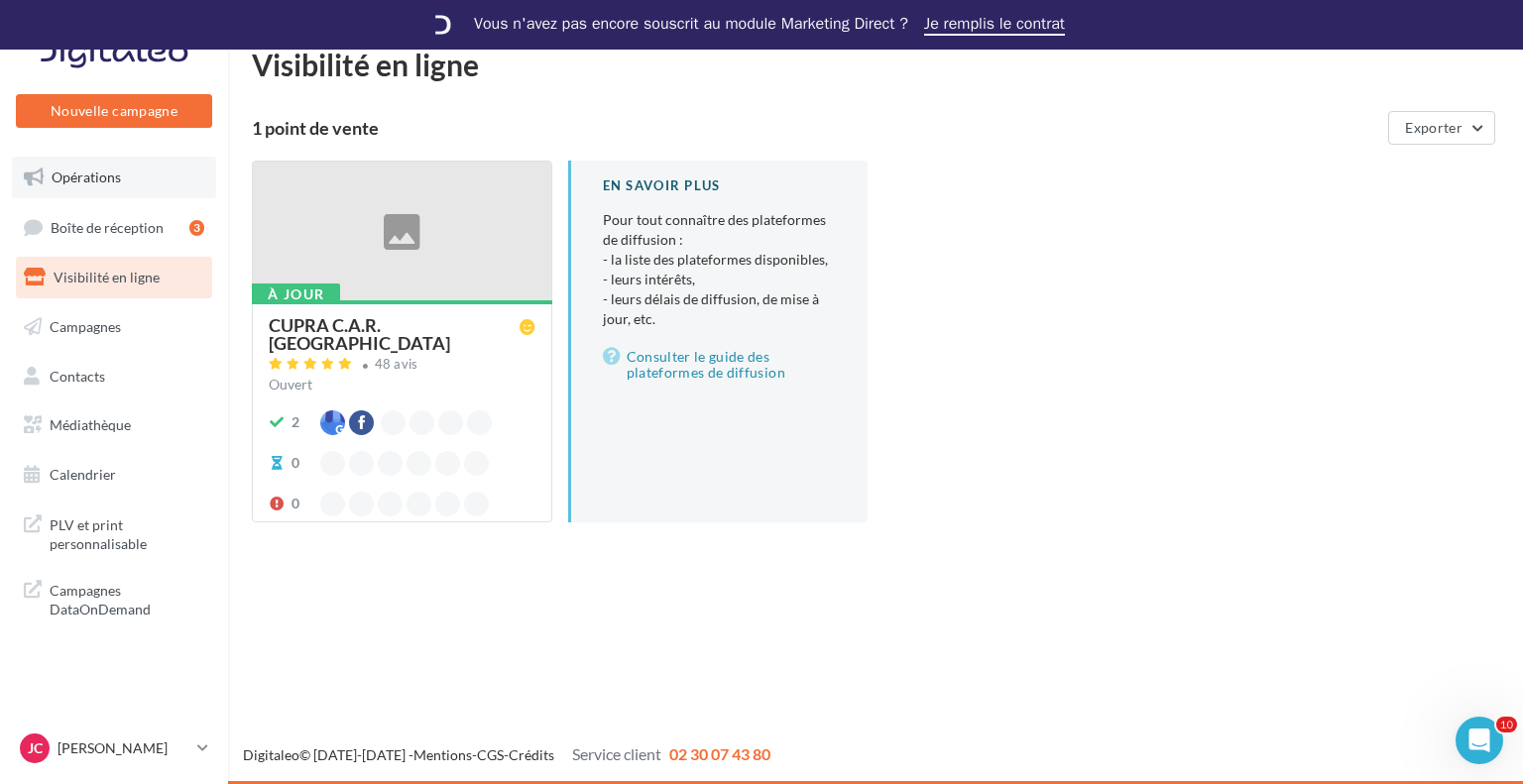 click on "Opérations" at bounding box center [114, 177] 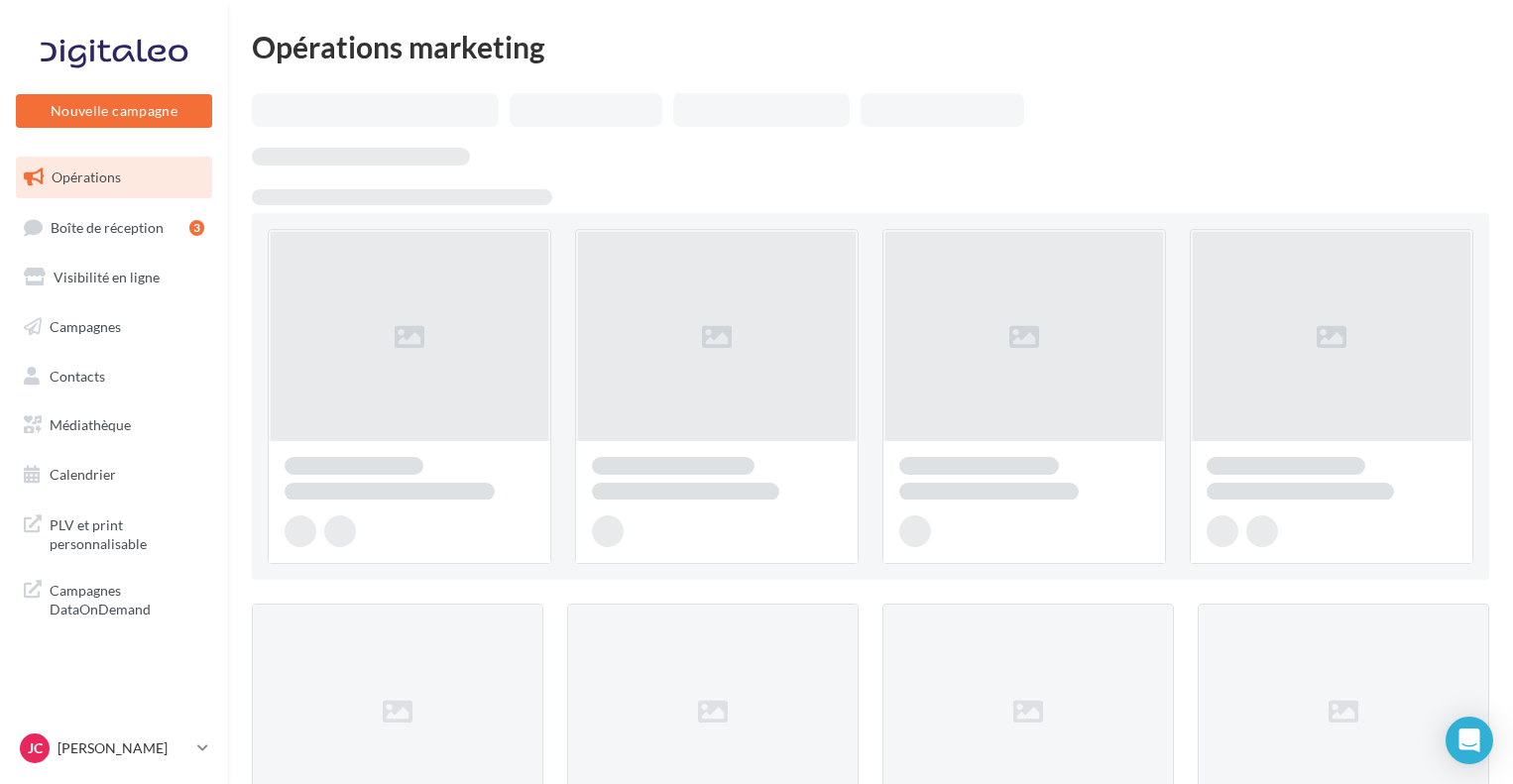 scroll, scrollTop: 0, scrollLeft: 0, axis: both 